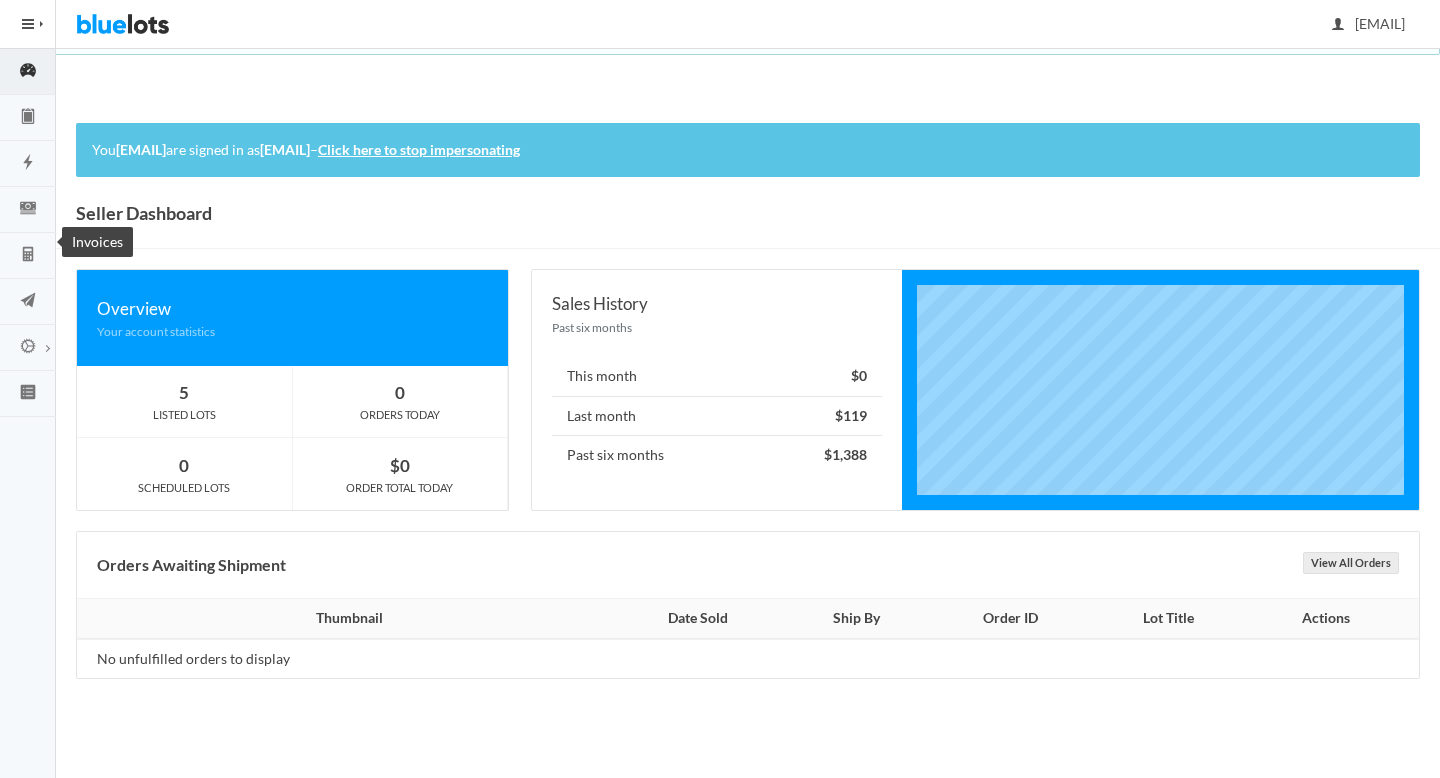 scroll, scrollTop: 0, scrollLeft: 0, axis: both 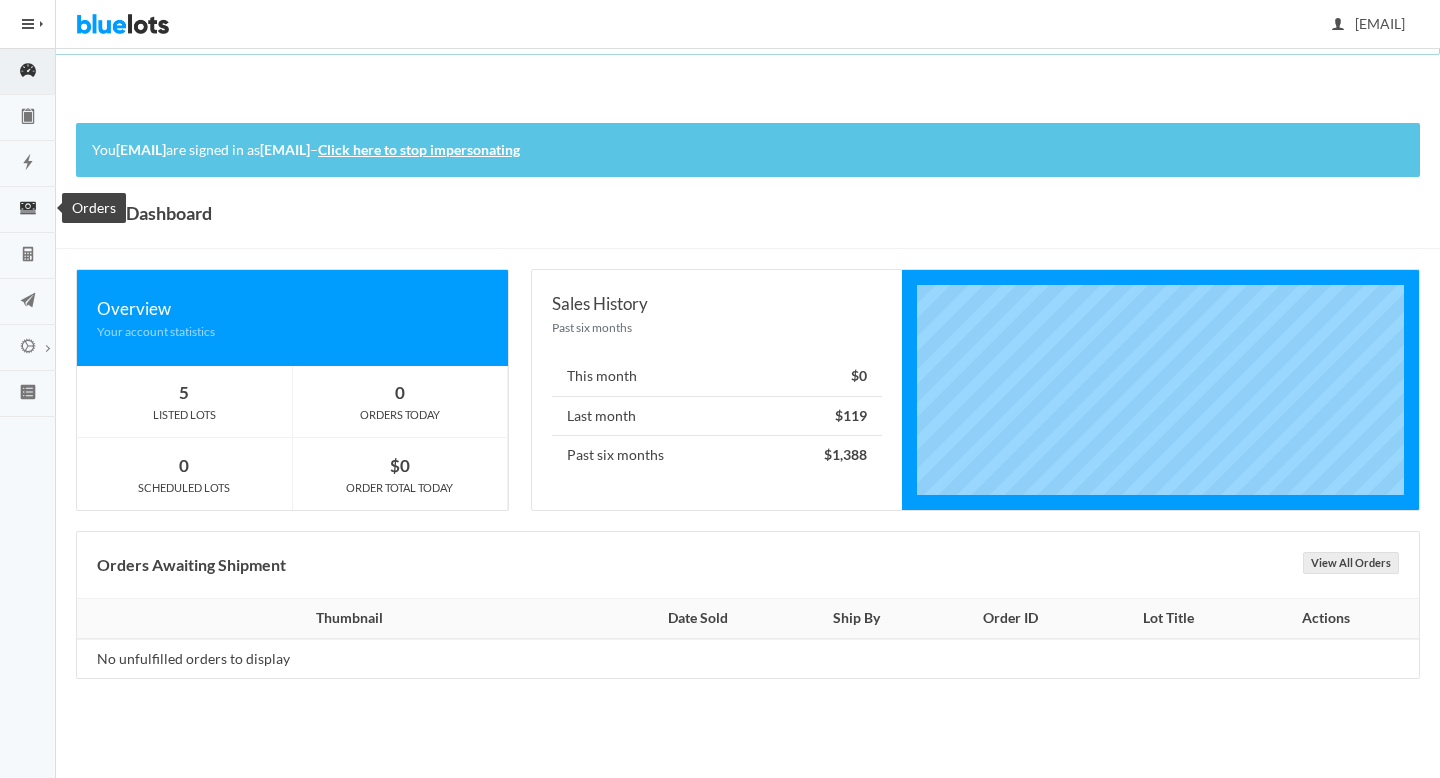 click 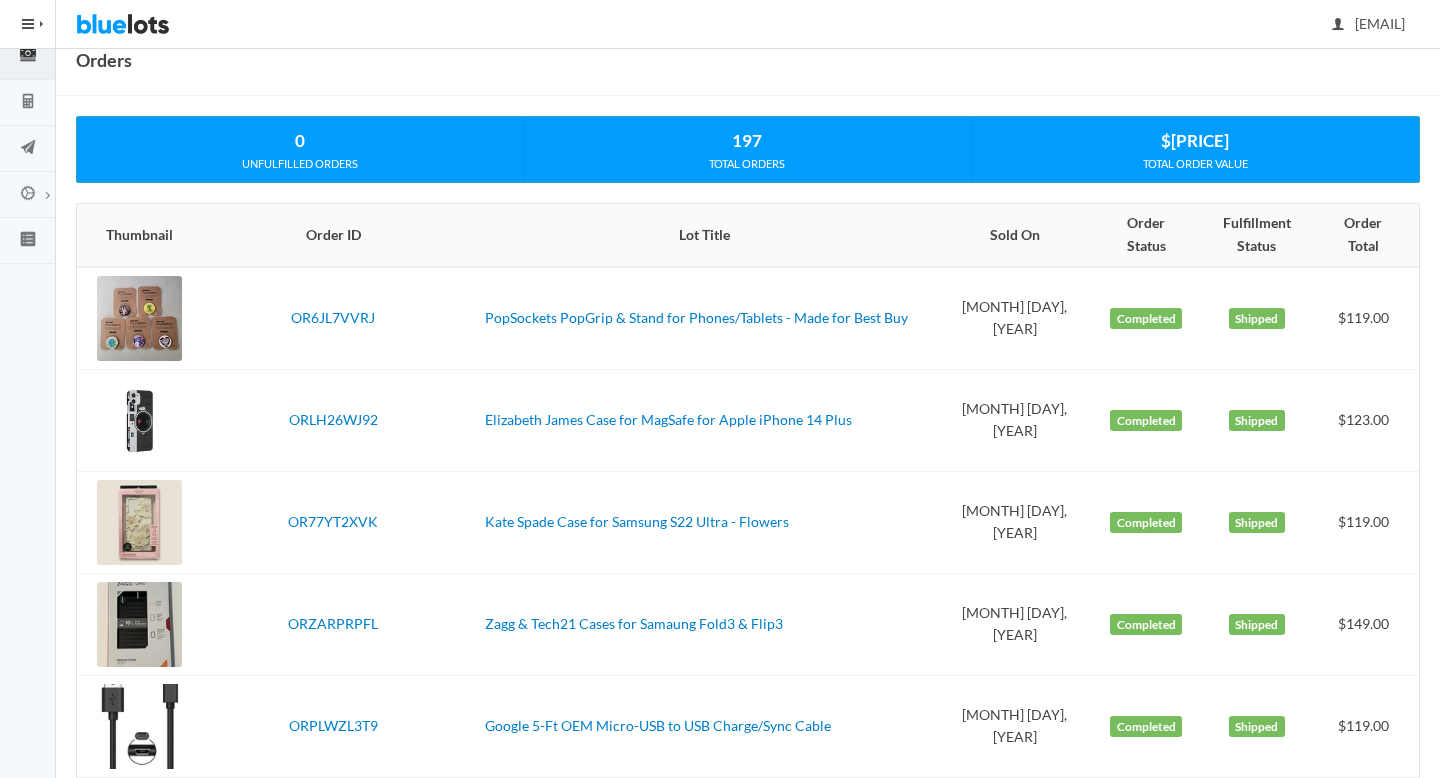scroll, scrollTop: 159, scrollLeft: 0, axis: vertical 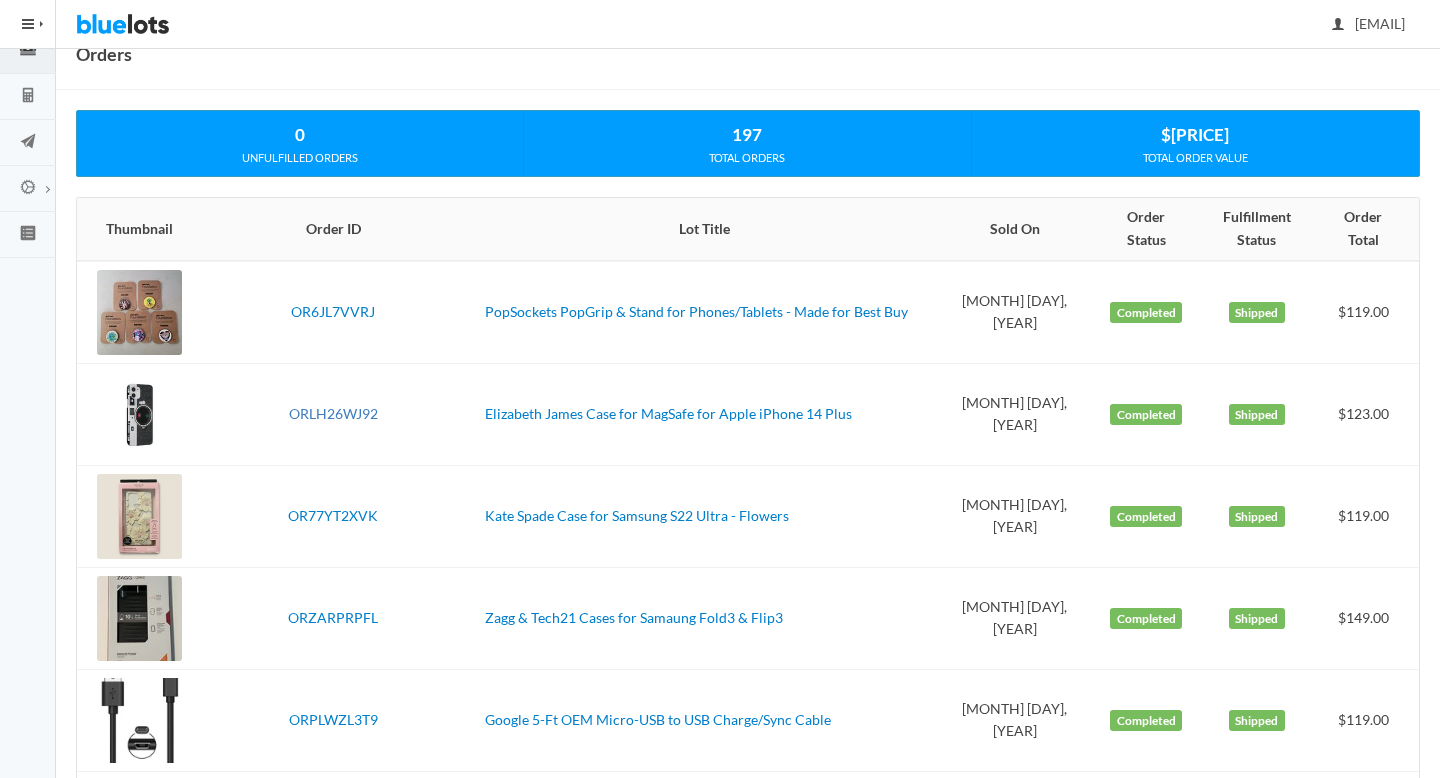 click on "ORLH26WJ92" at bounding box center [333, 413] 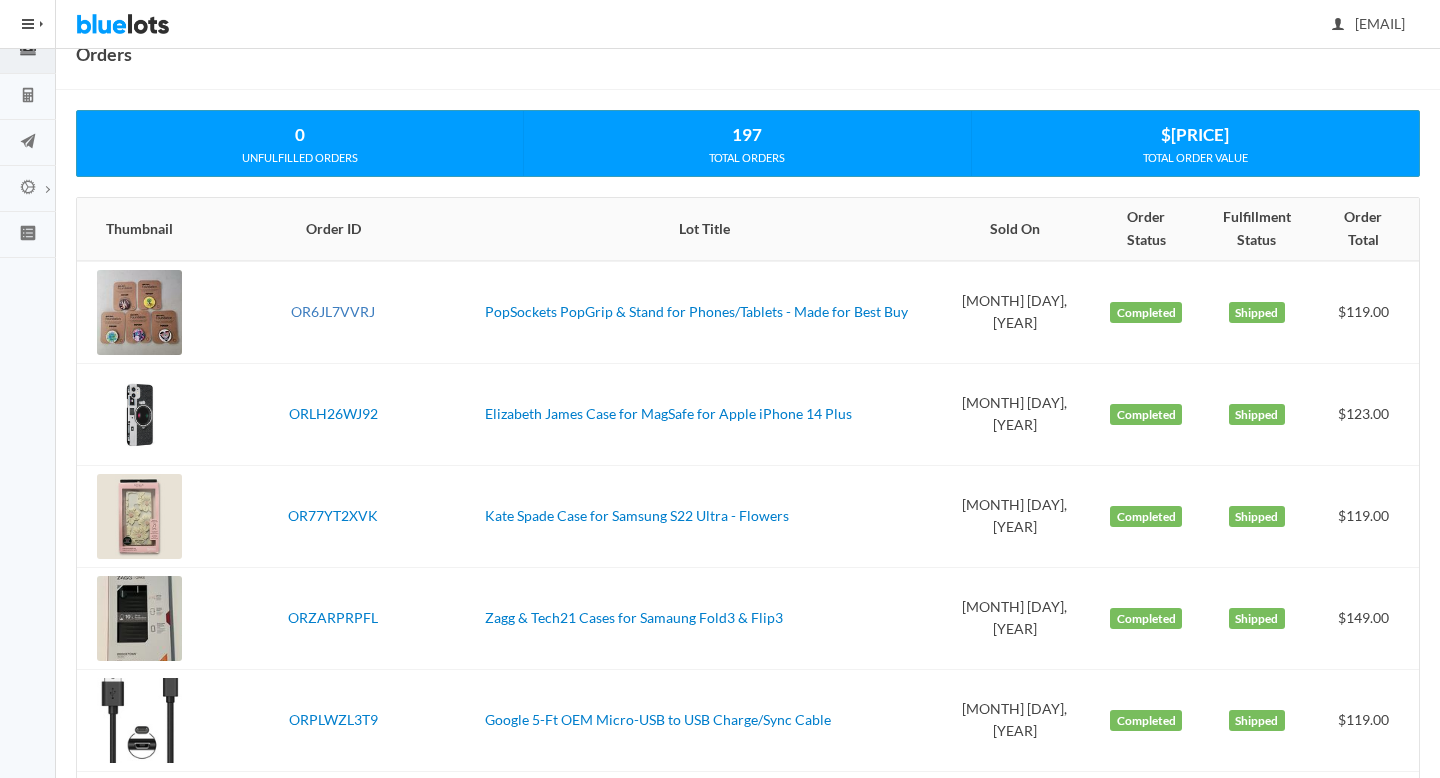 click on "OR6JL7VVRJ" at bounding box center (333, 311) 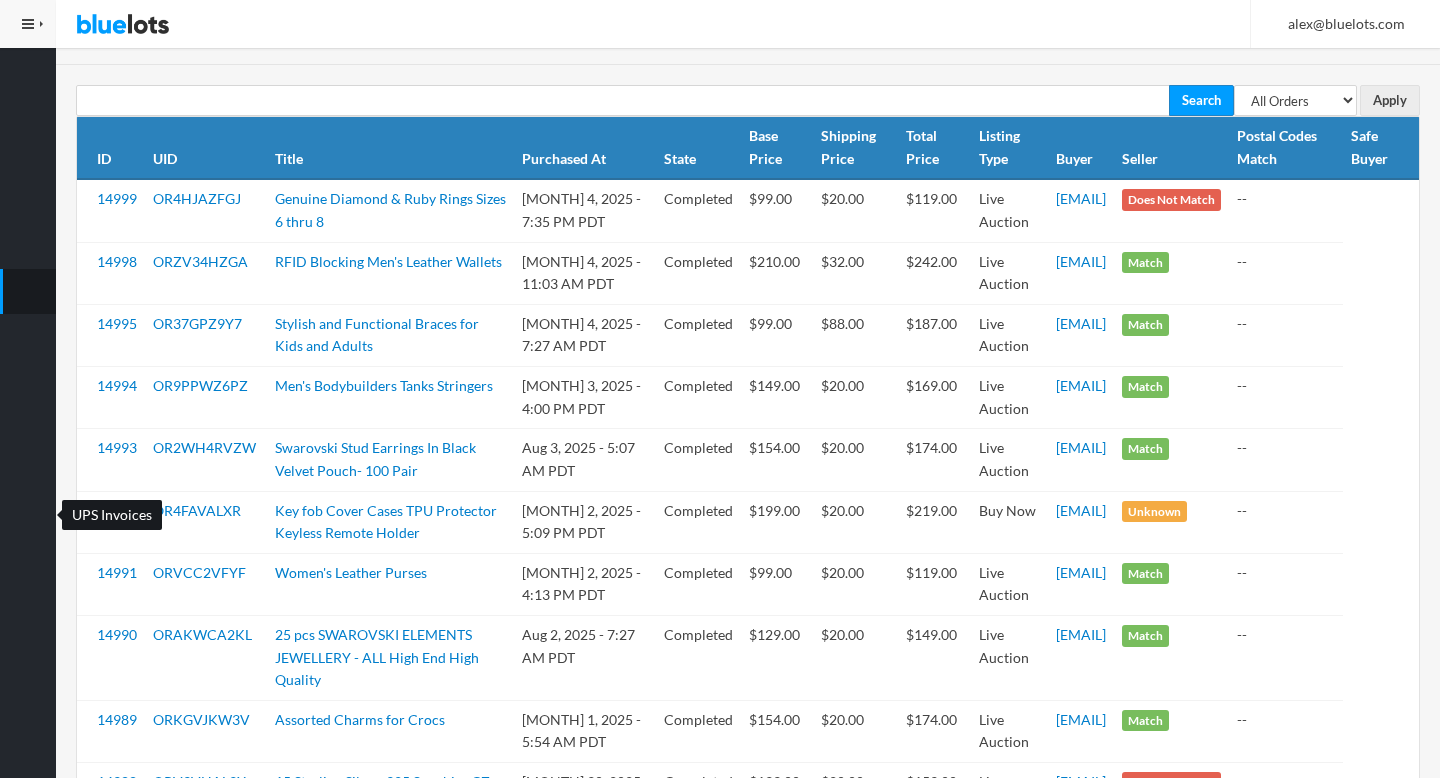 scroll, scrollTop: 184, scrollLeft: 0, axis: vertical 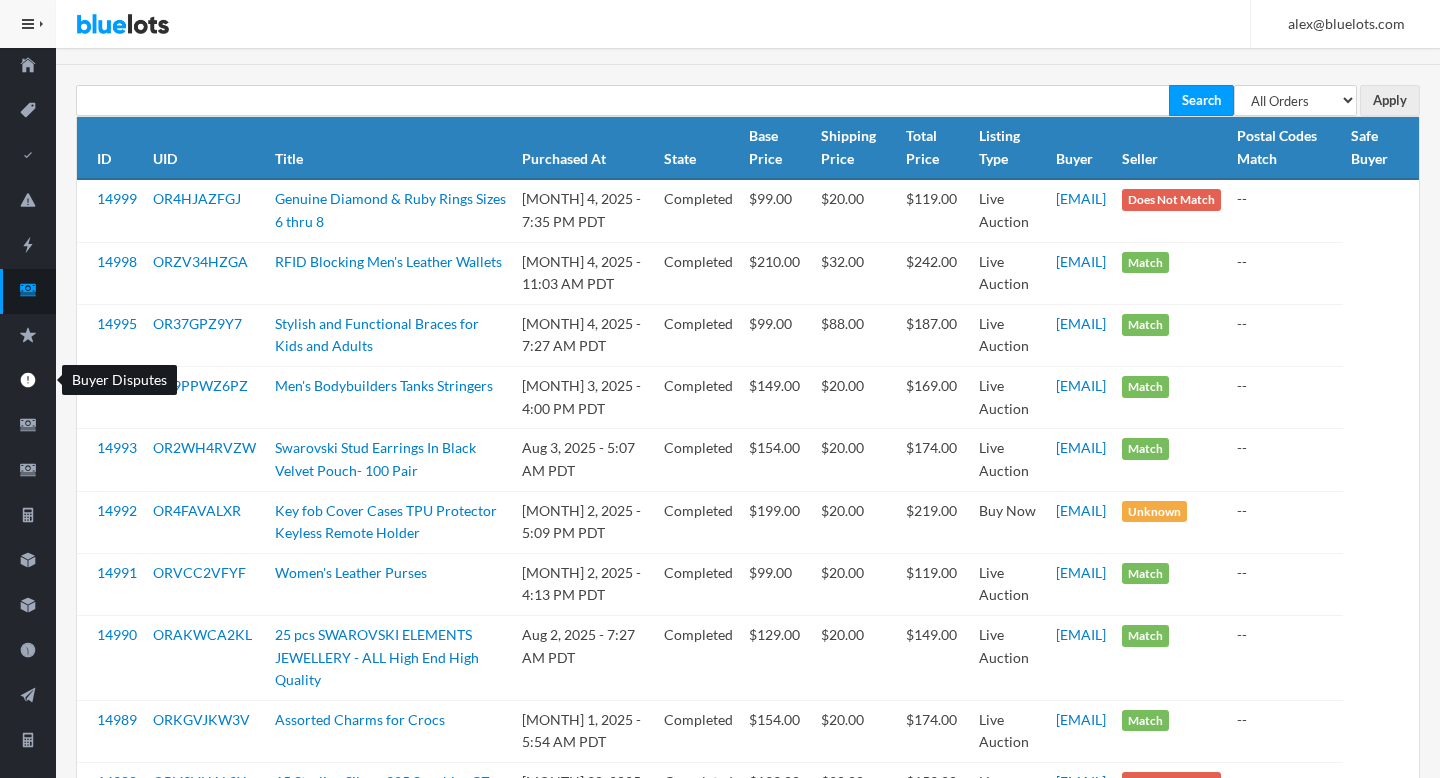 click 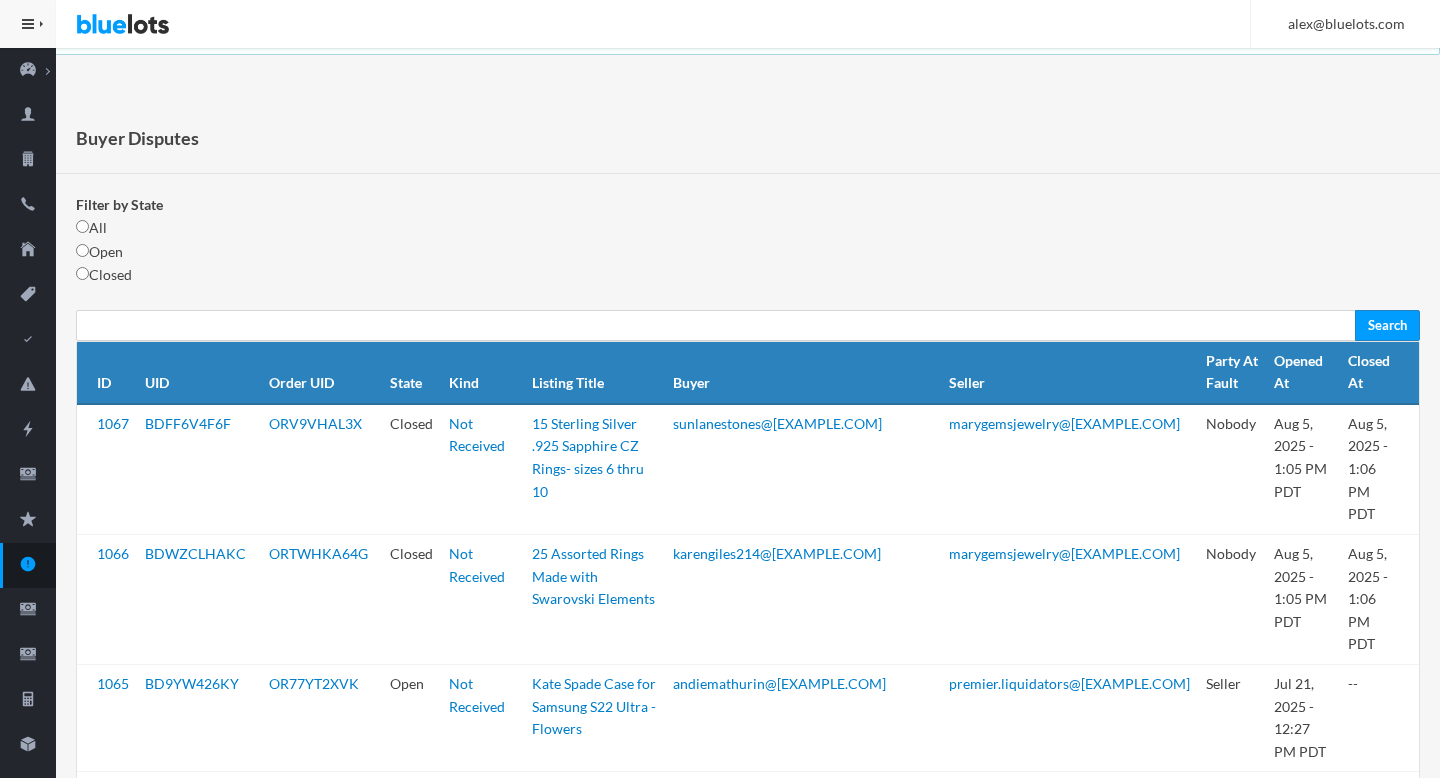 scroll, scrollTop: 0, scrollLeft: 0, axis: both 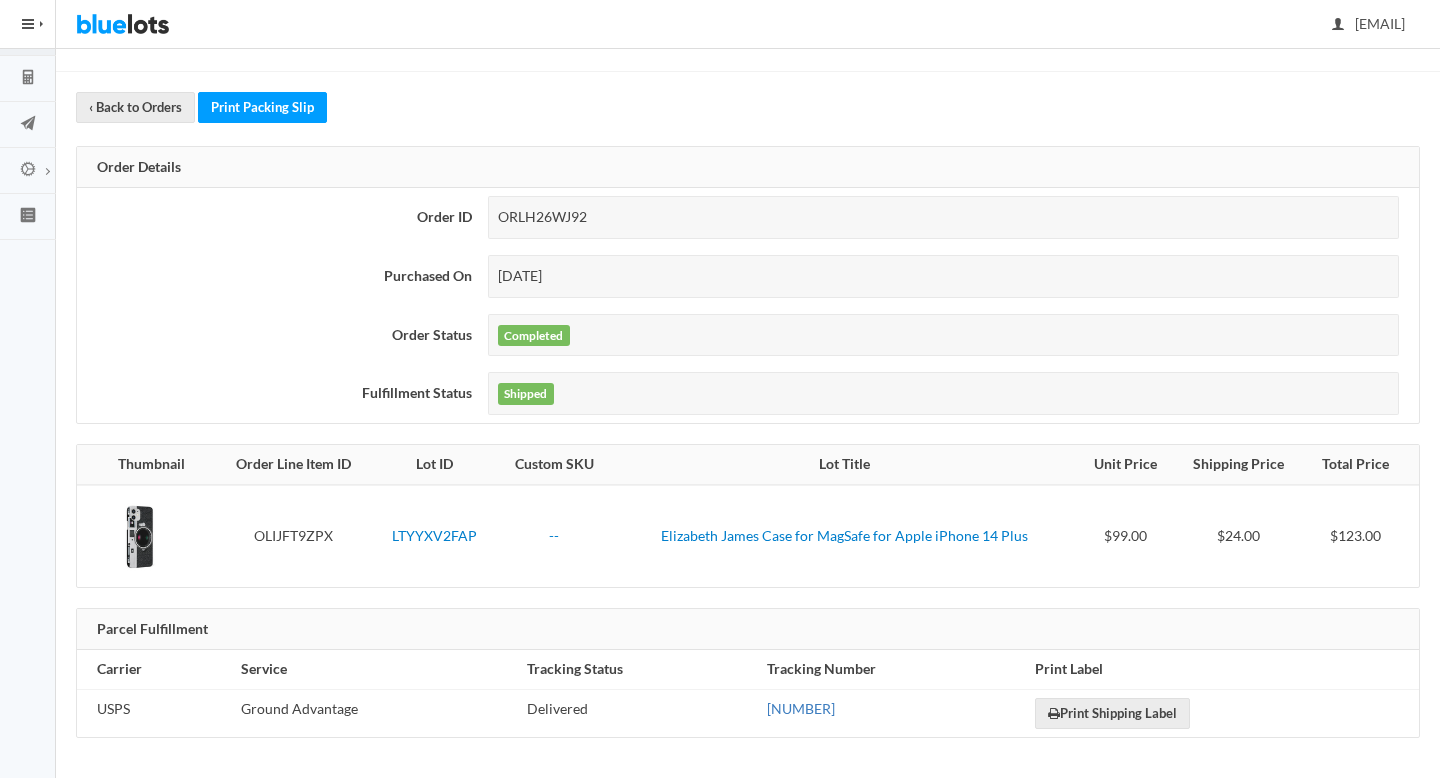 click on "9234990347375200392591" at bounding box center [801, 708] 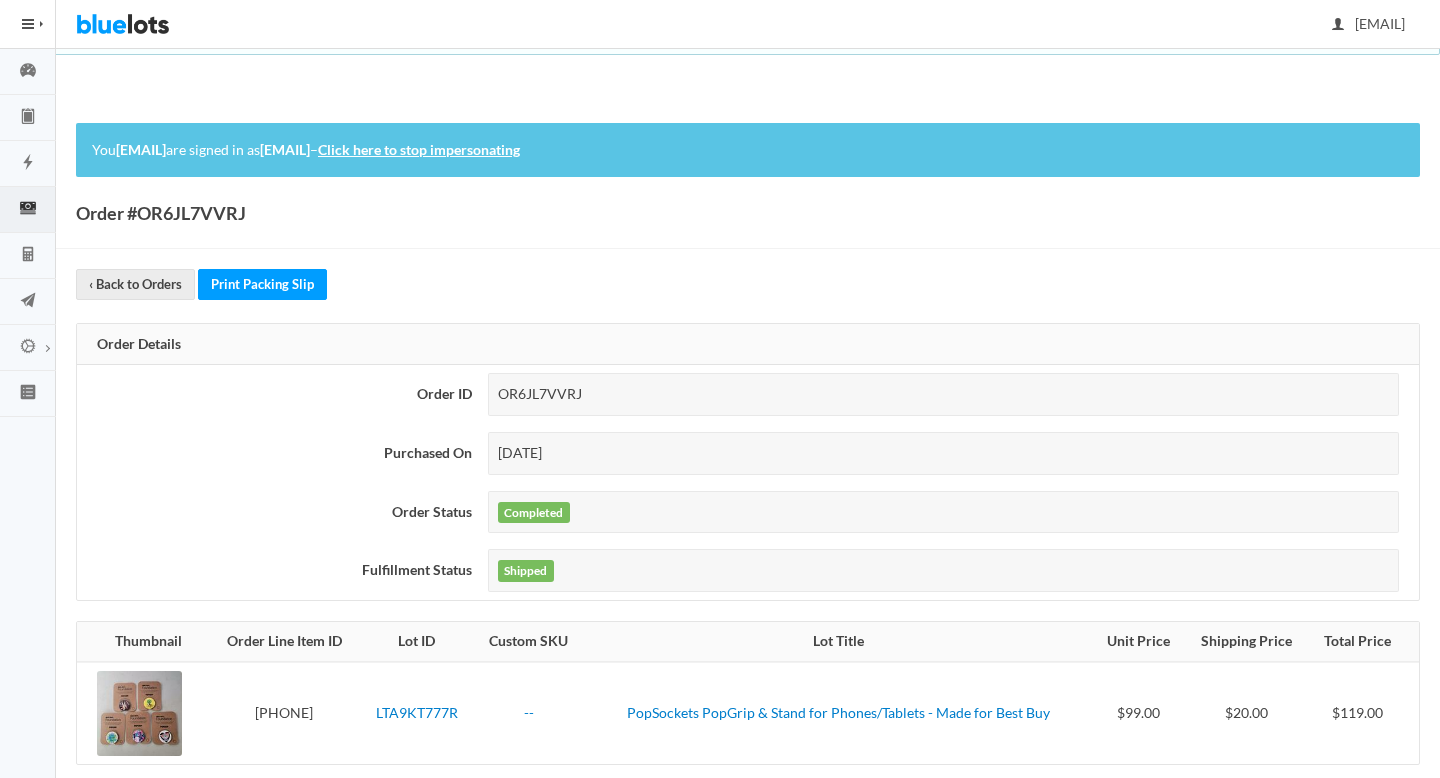 scroll, scrollTop: 177, scrollLeft: 0, axis: vertical 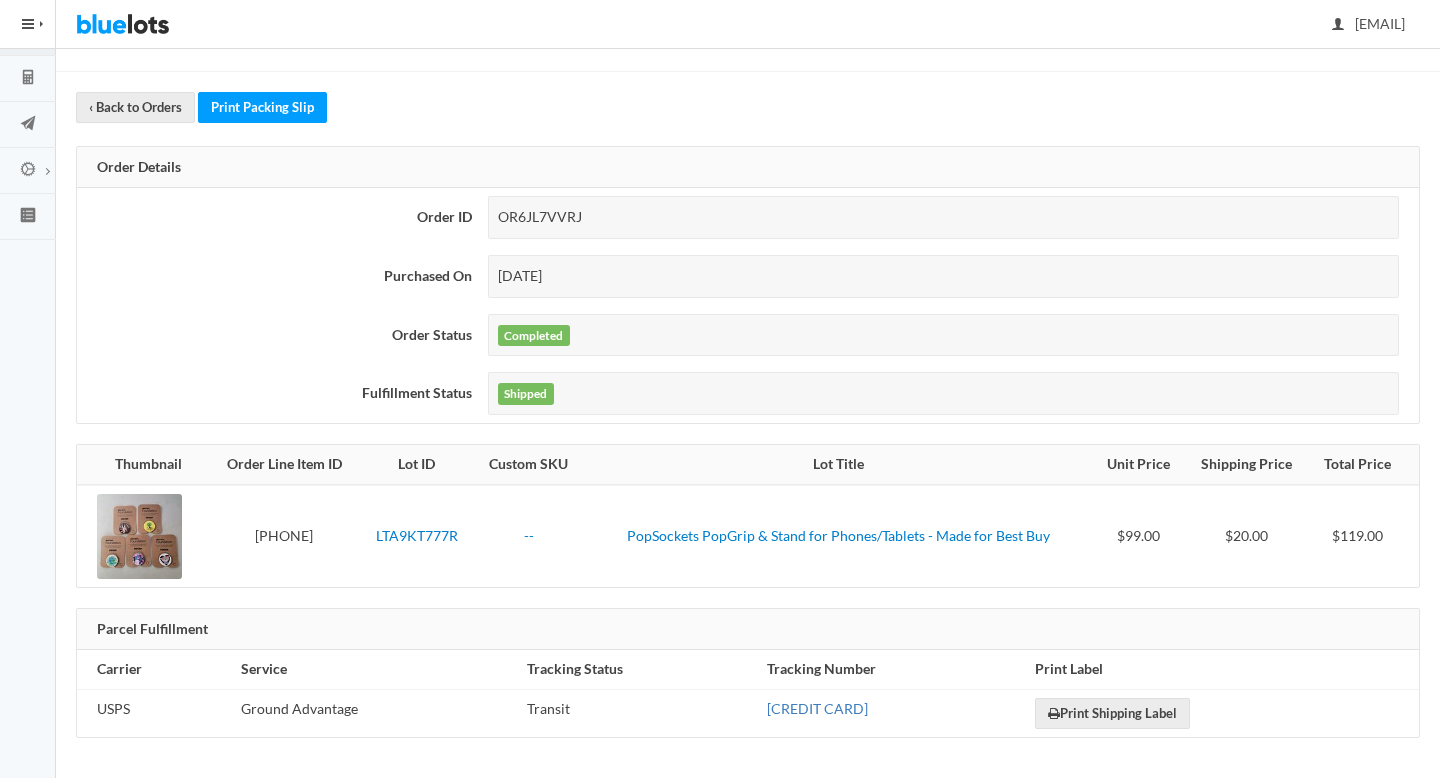 click on "9234990347375200475393" at bounding box center (817, 708) 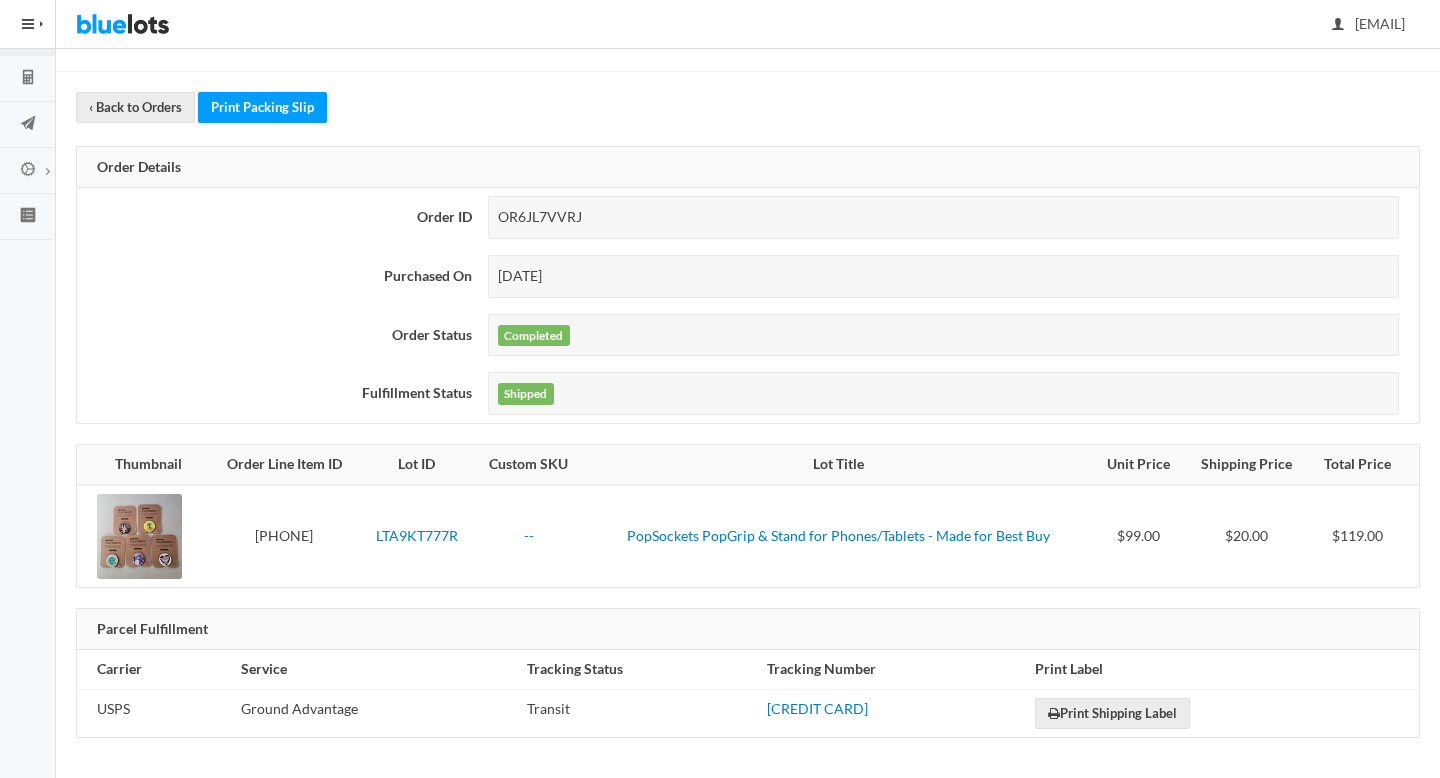 click on "OR6JL7VVRJ" at bounding box center [943, 217] 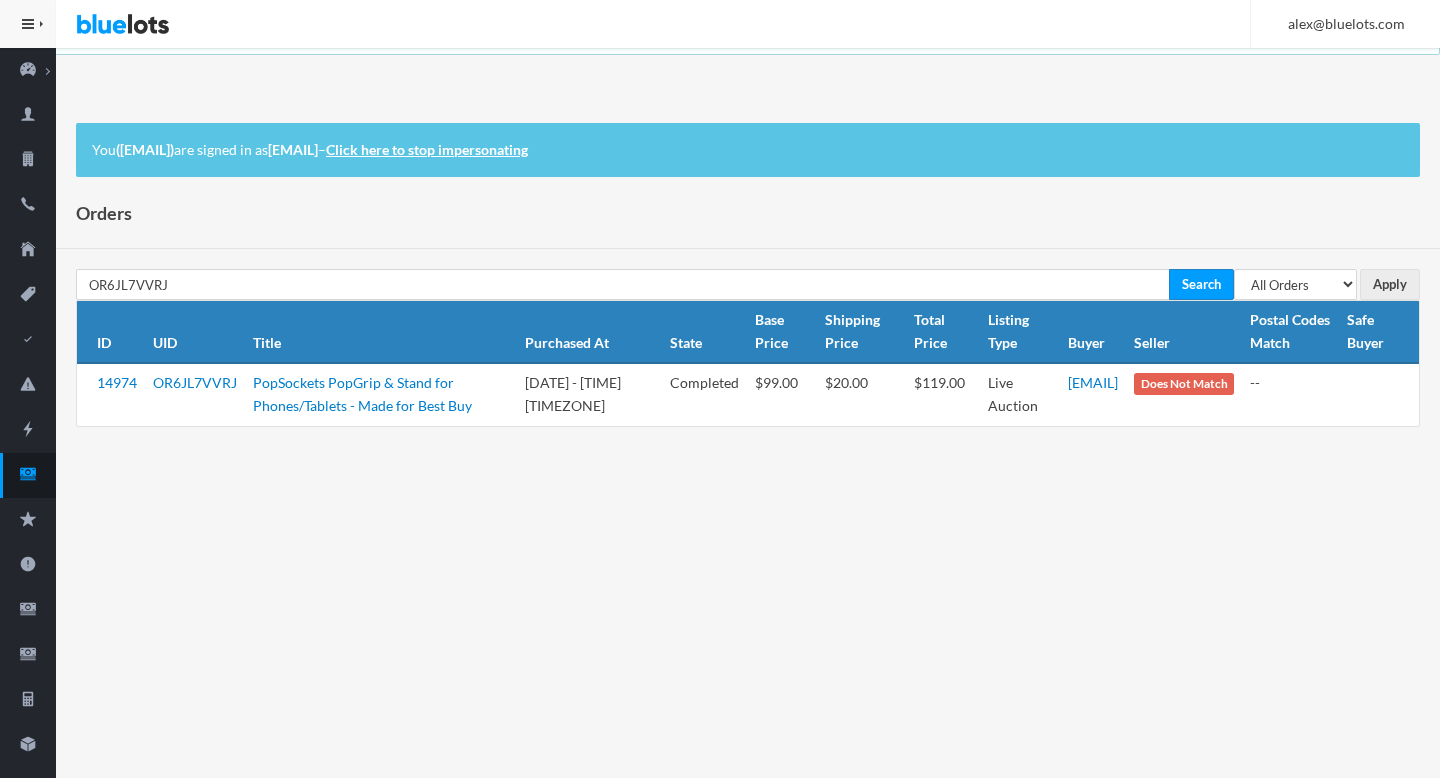 scroll, scrollTop: 0, scrollLeft: 0, axis: both 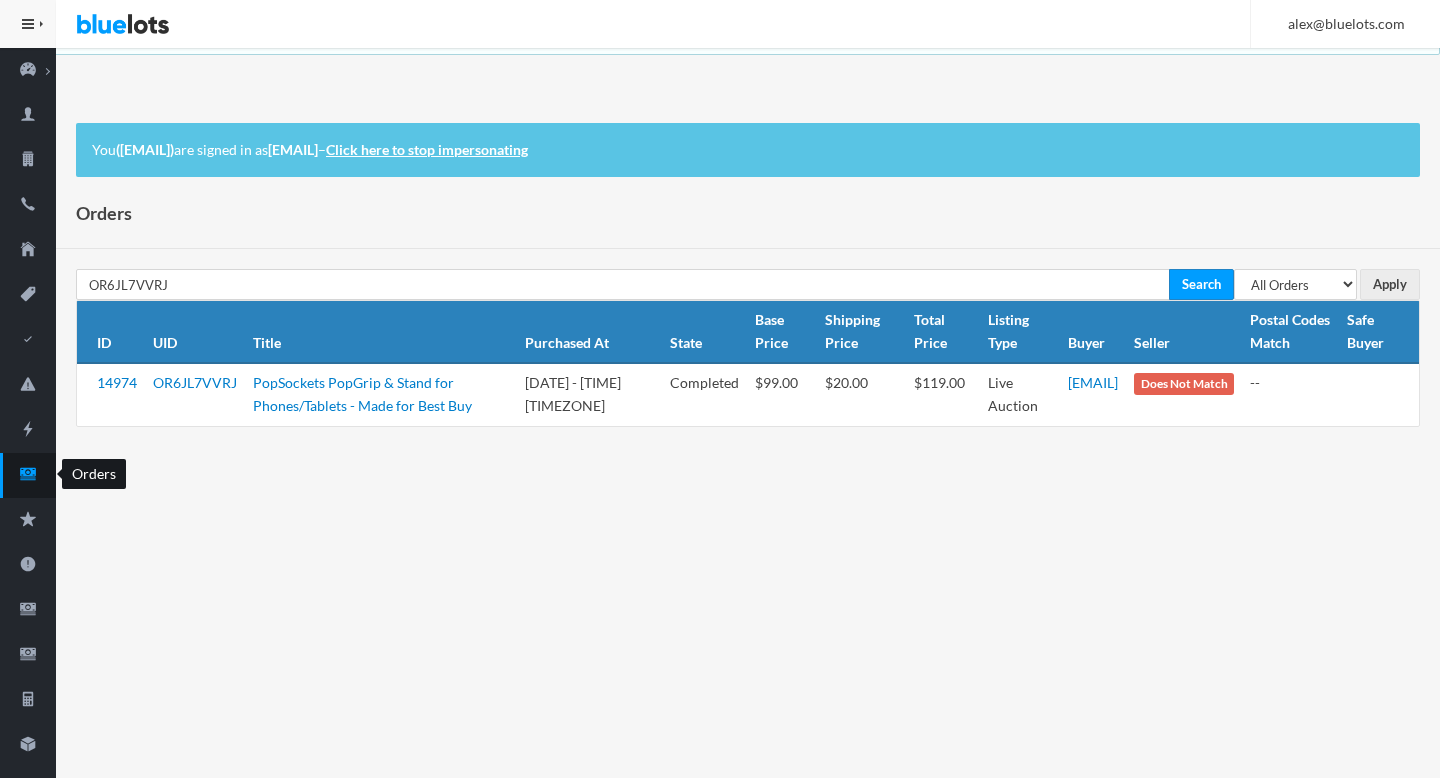 click 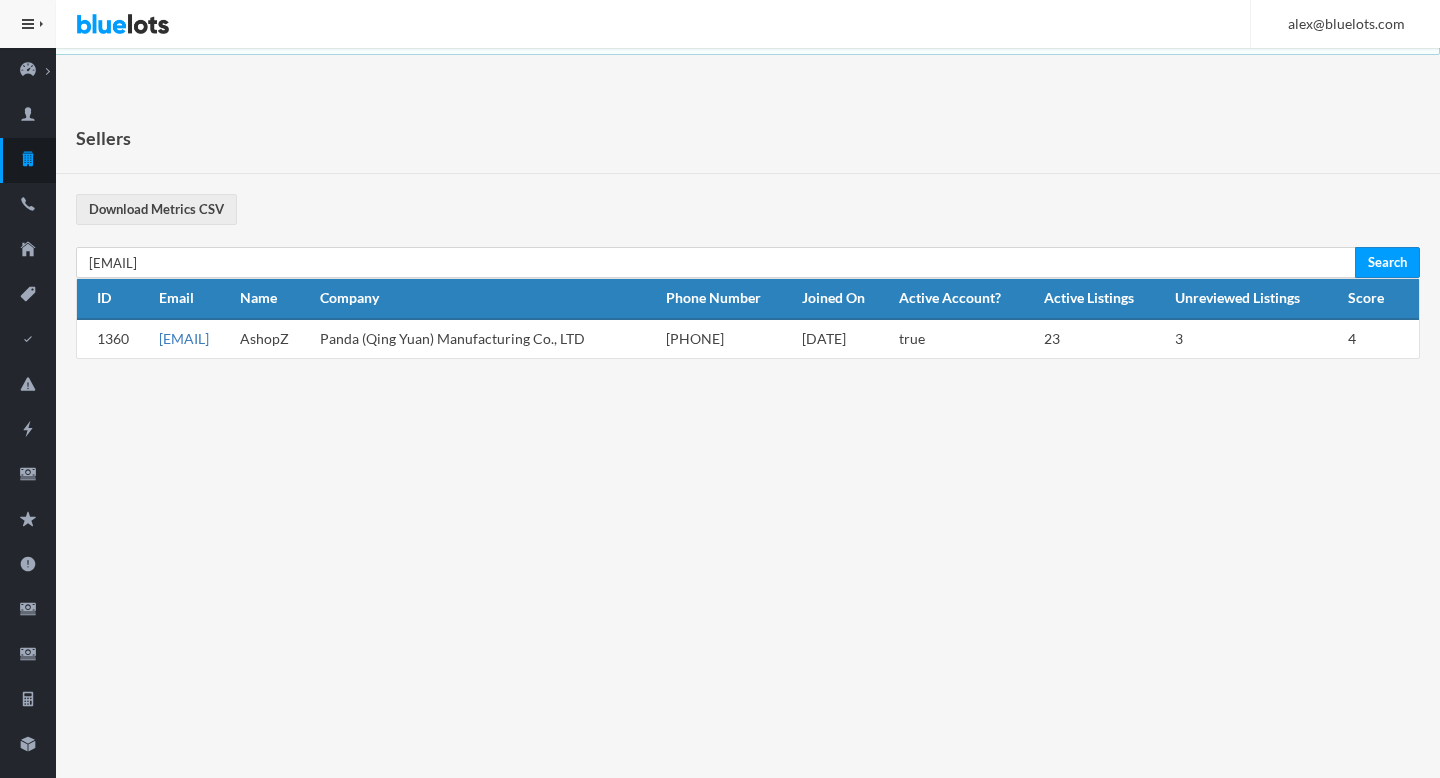 scroll, scrollTop: 0, scrollLeft: 0, axis: both 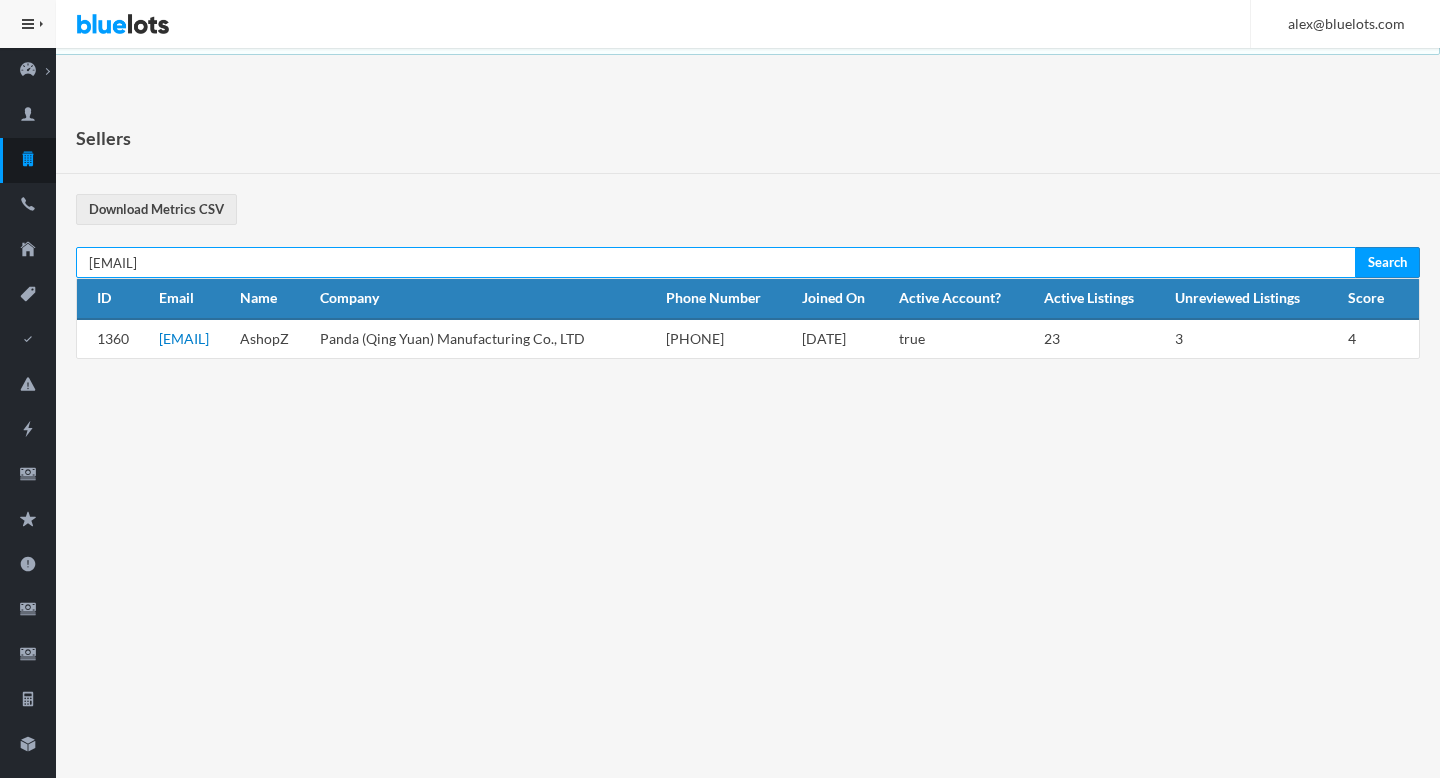 click on "[EMAIL]" at bounding box center [716, 262] 